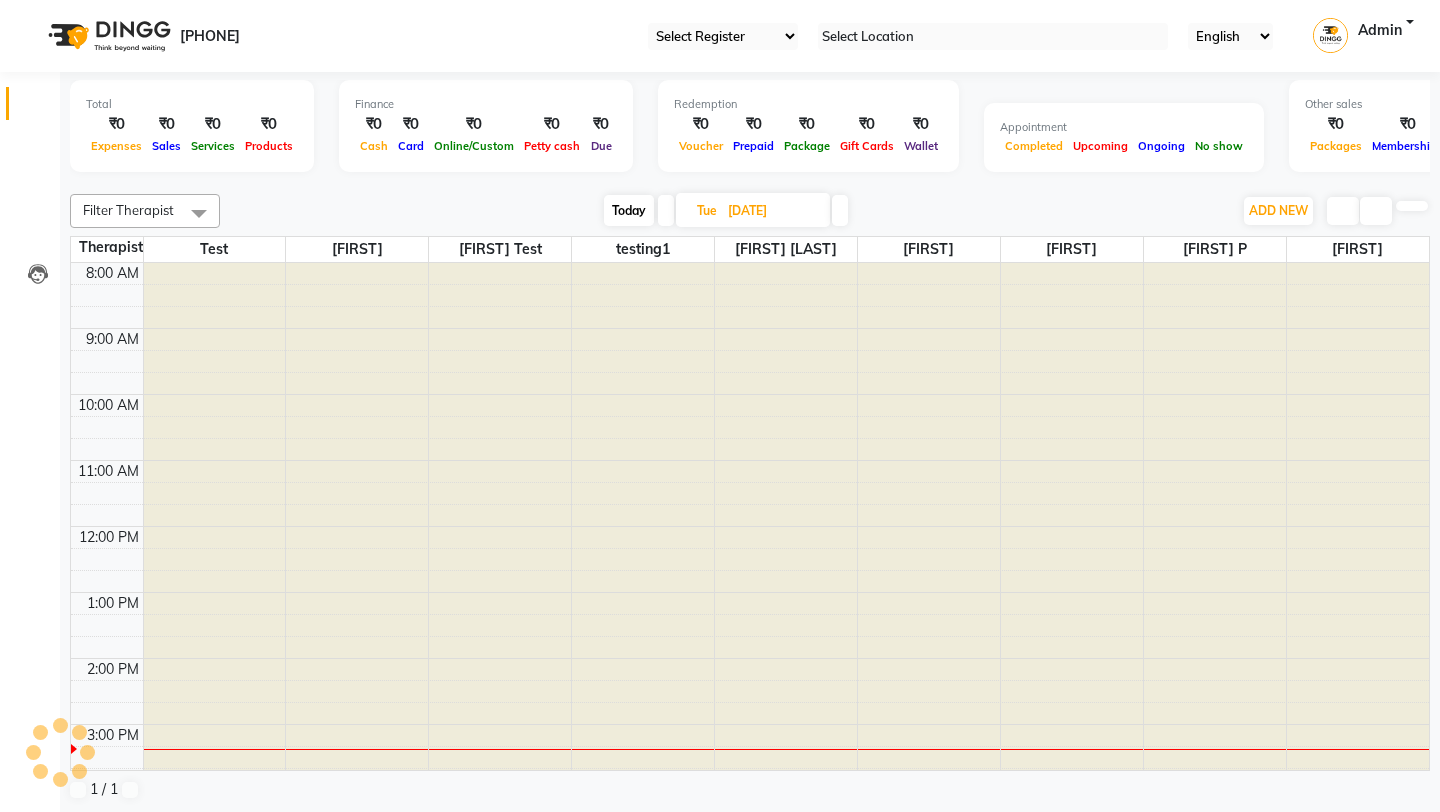 scroll, scrollTop: 0, scrollLeft: 0, axis: both 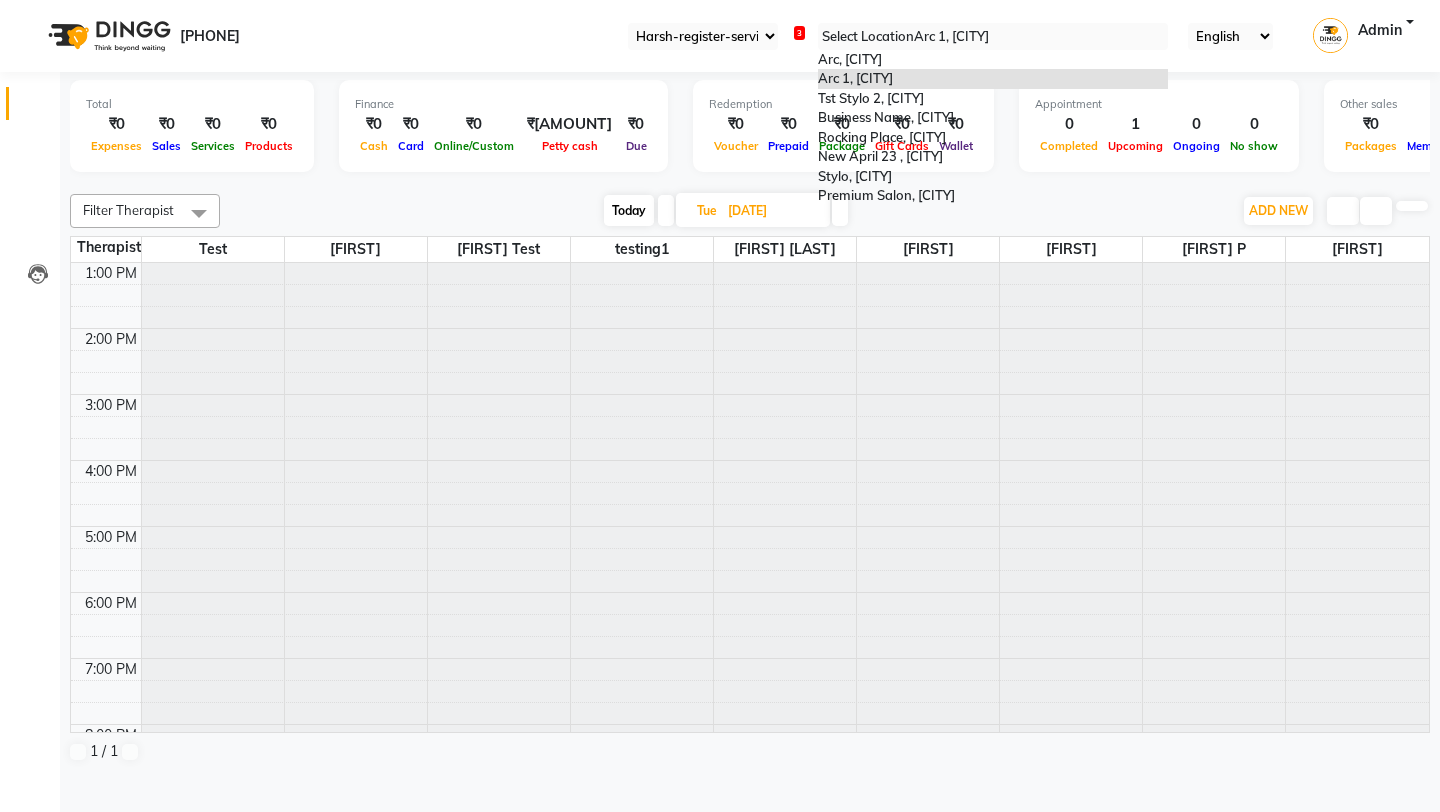 click at bounding box center (993, 37) 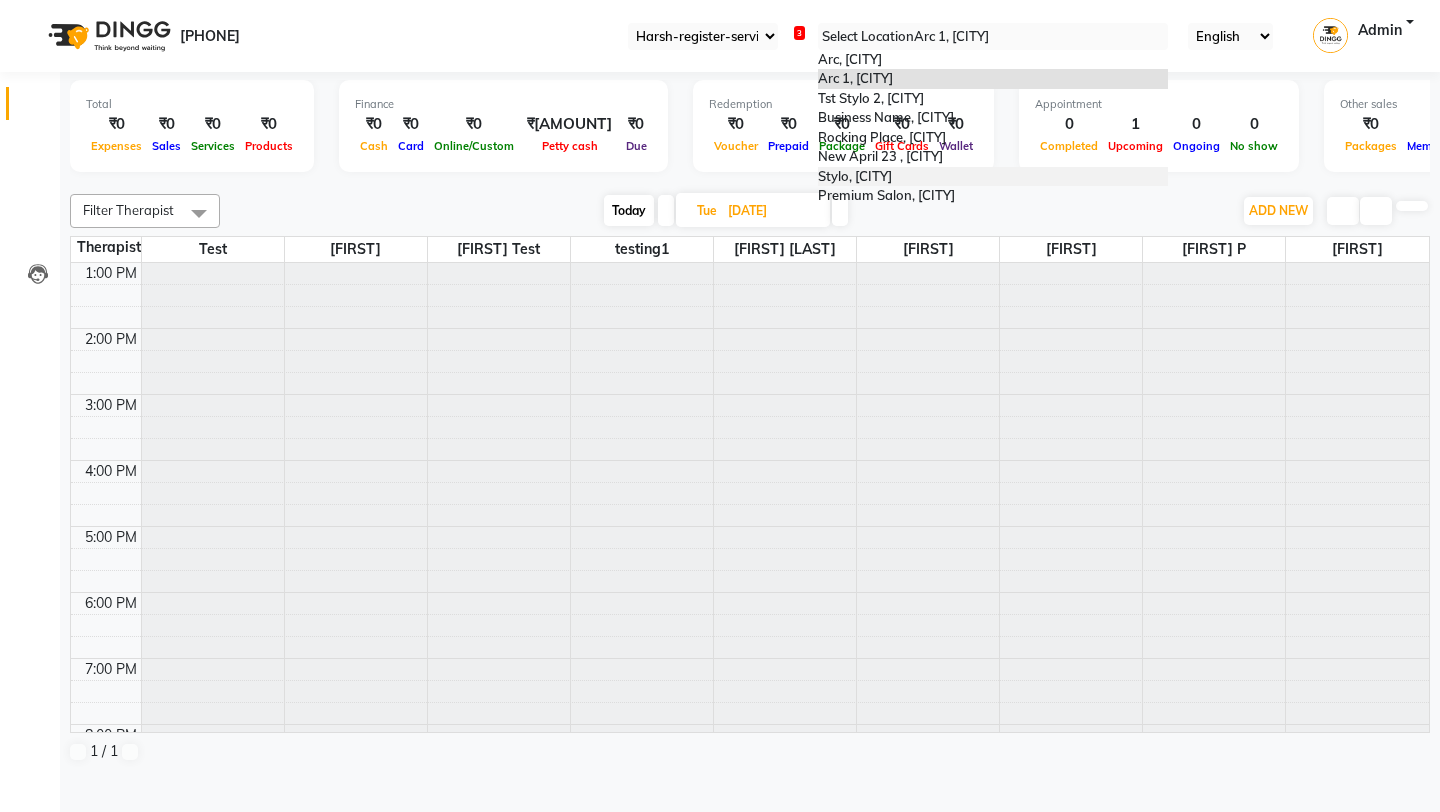 click on "[BRAND], [LOCATION]" at bounding box center (993, 177) 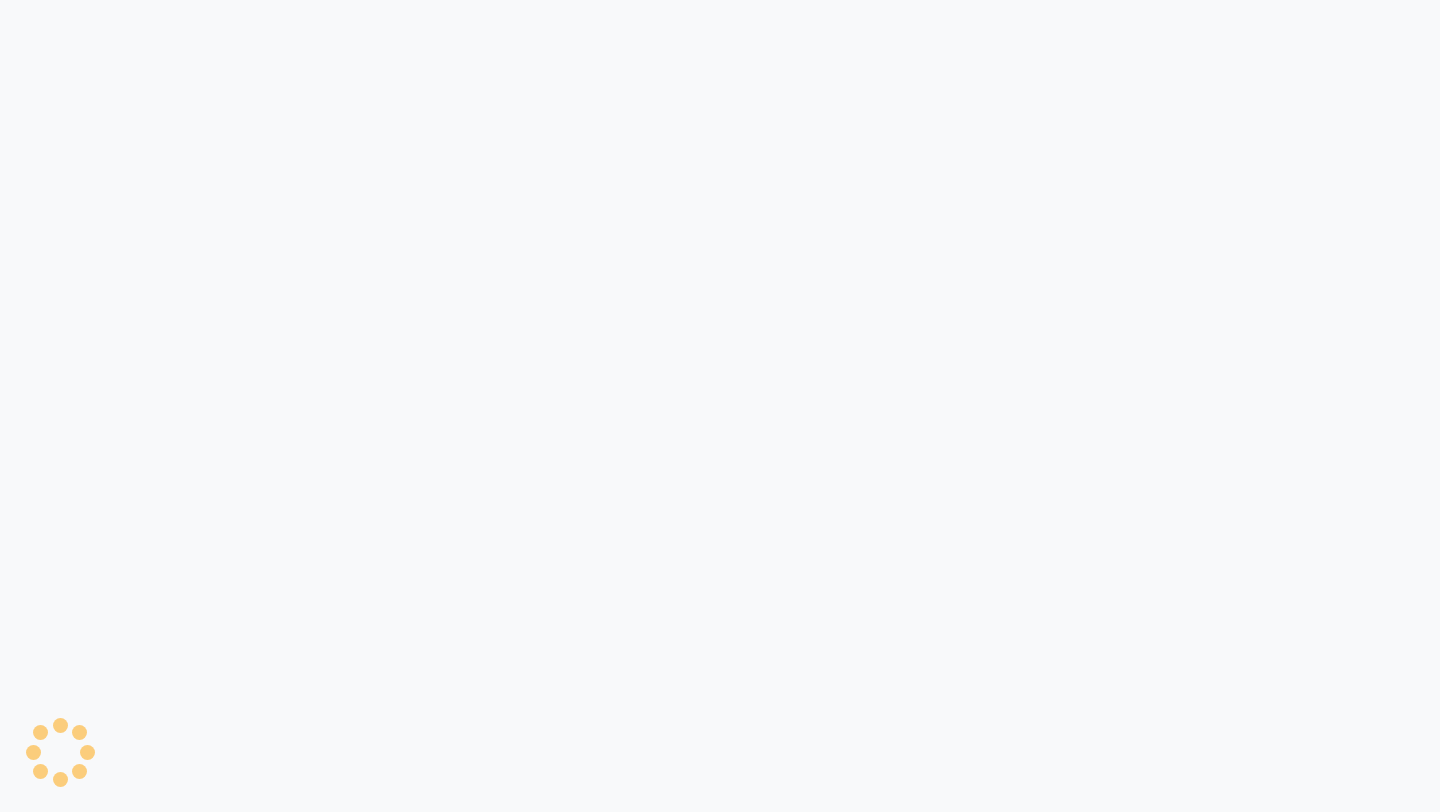 scroll, scrollTop: 0, scrollLeft: 0, axis: both 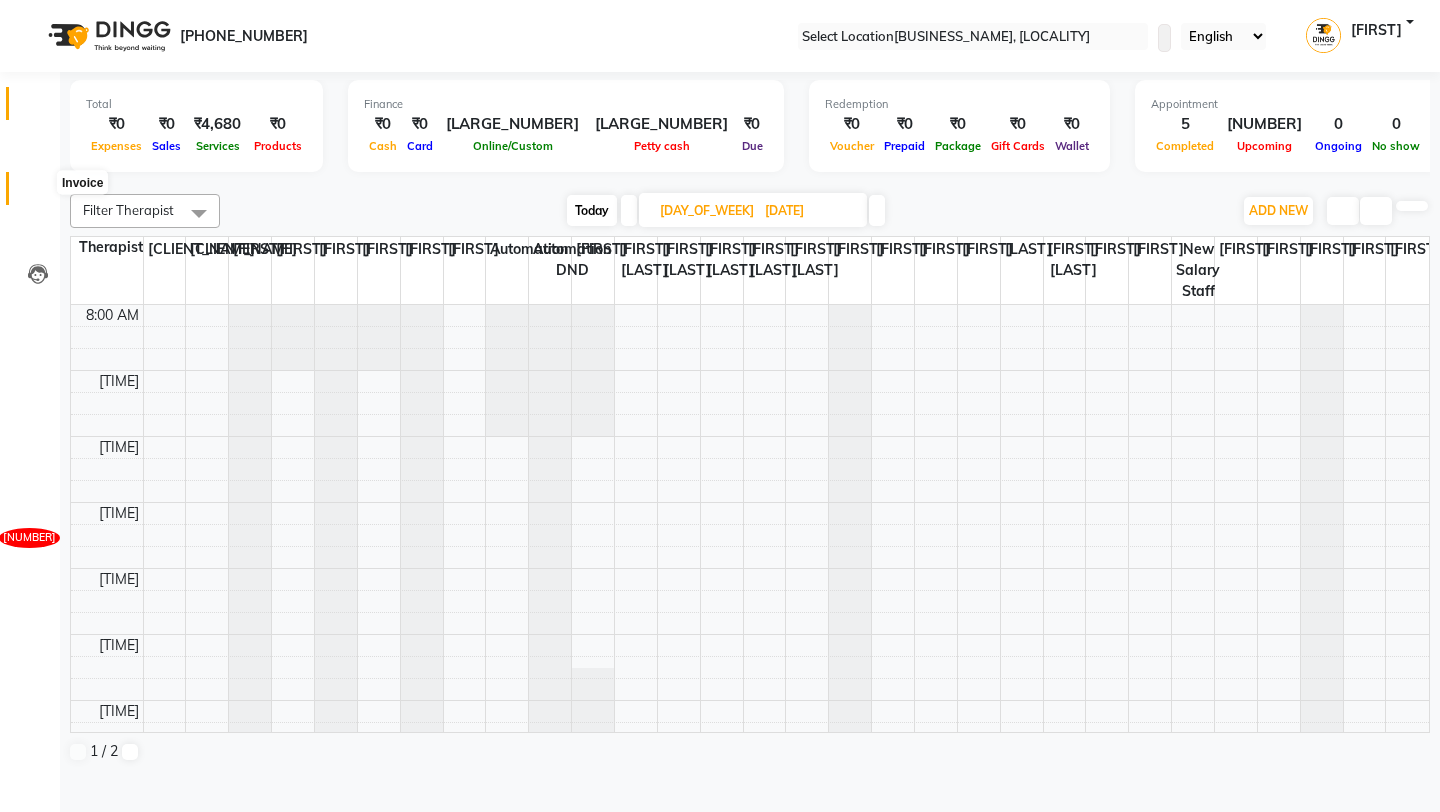 click at bounding box center (37, 193) 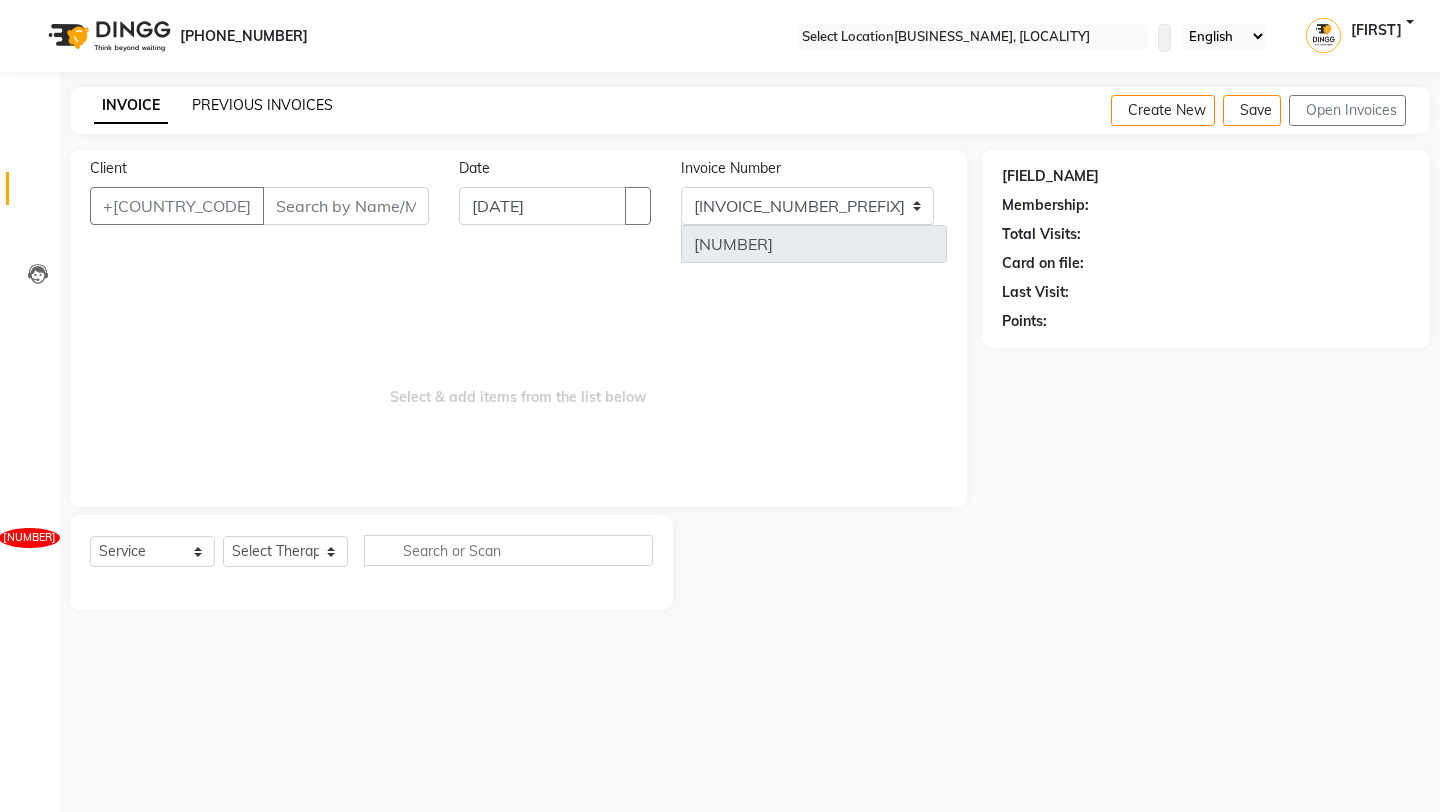 click on "PREVIOUS INVOICES" at bounding box center [262, 105] 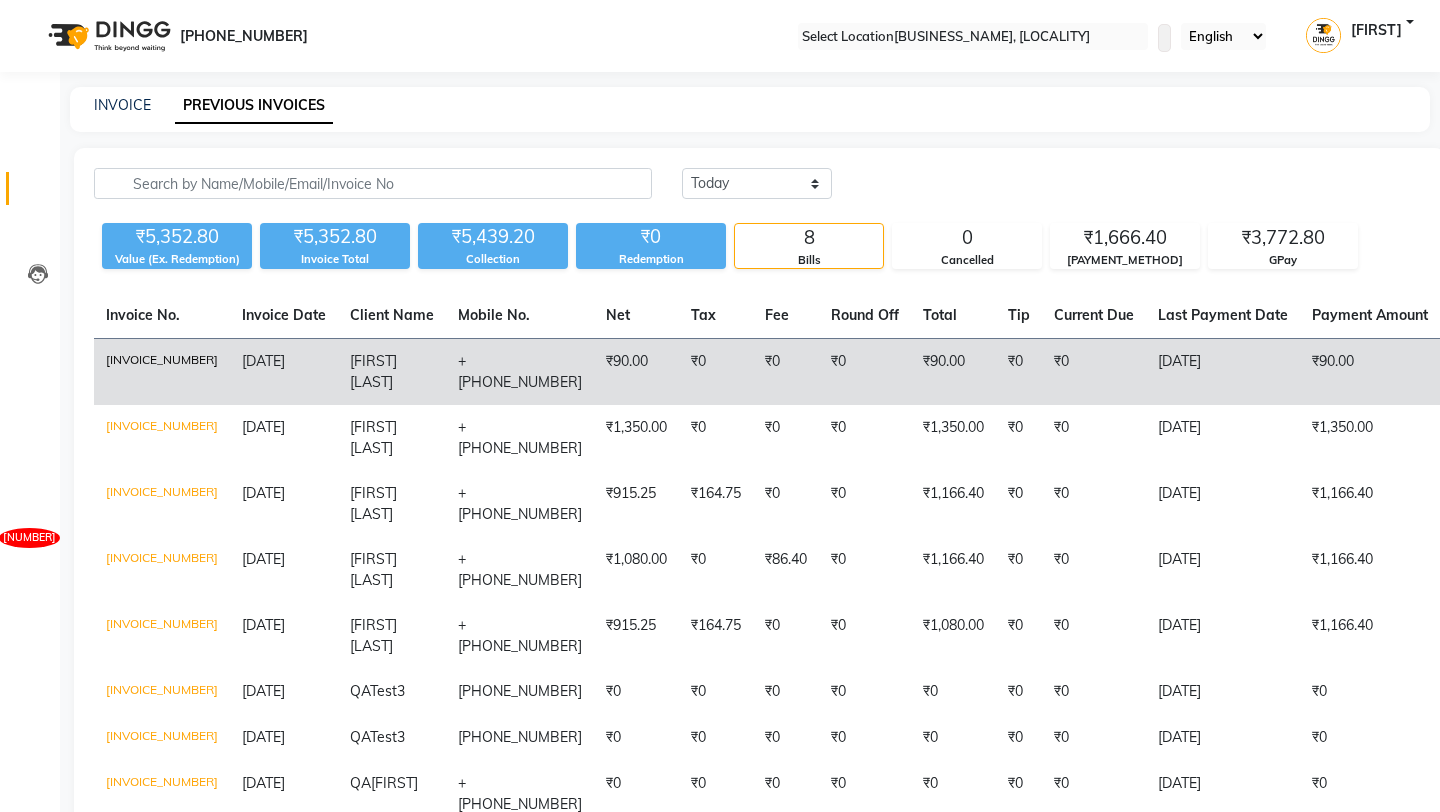 click on "INV/2025-26/220" at bounding box center [162, 372] 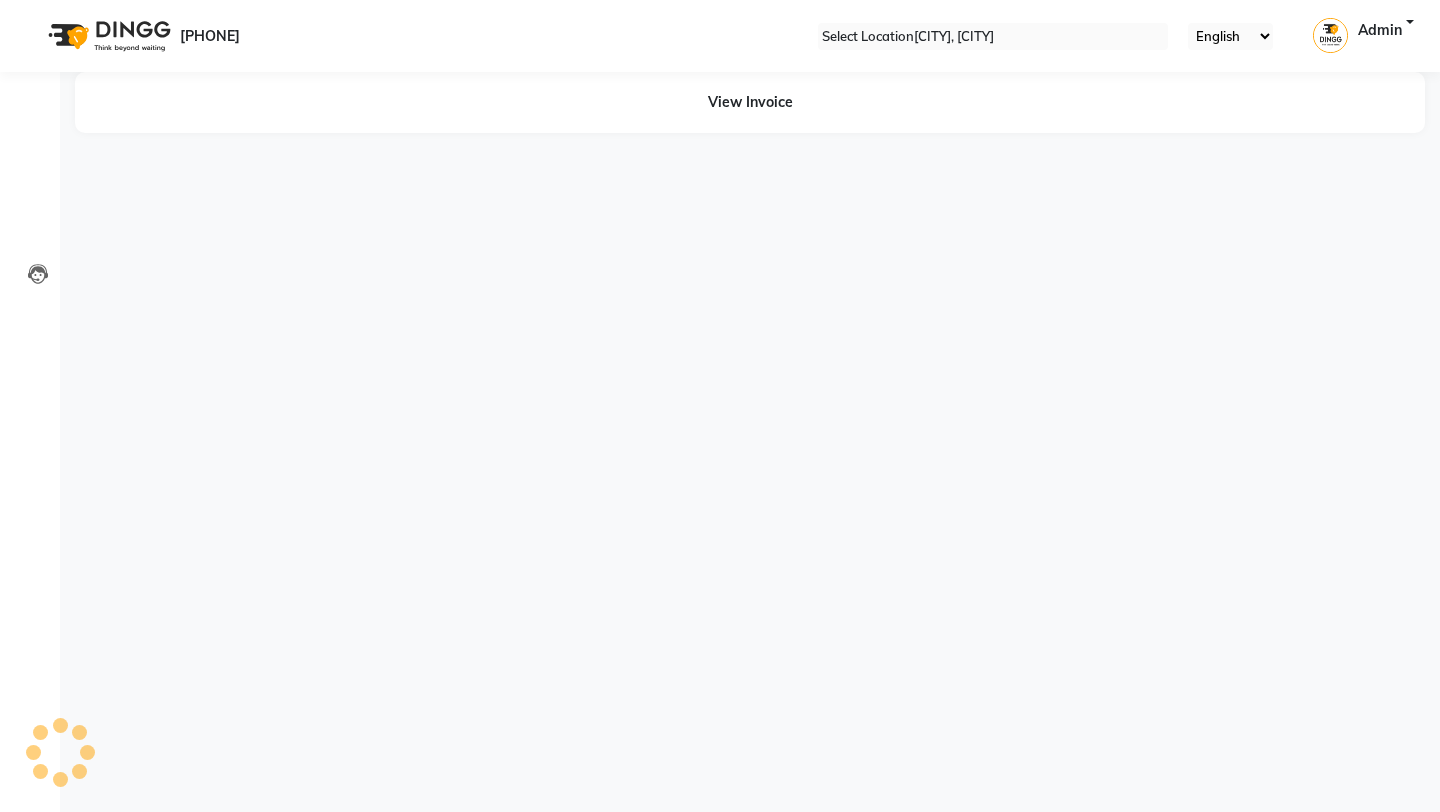 scroll, scrollTop: 0, scrollLeft: 0, axis: both 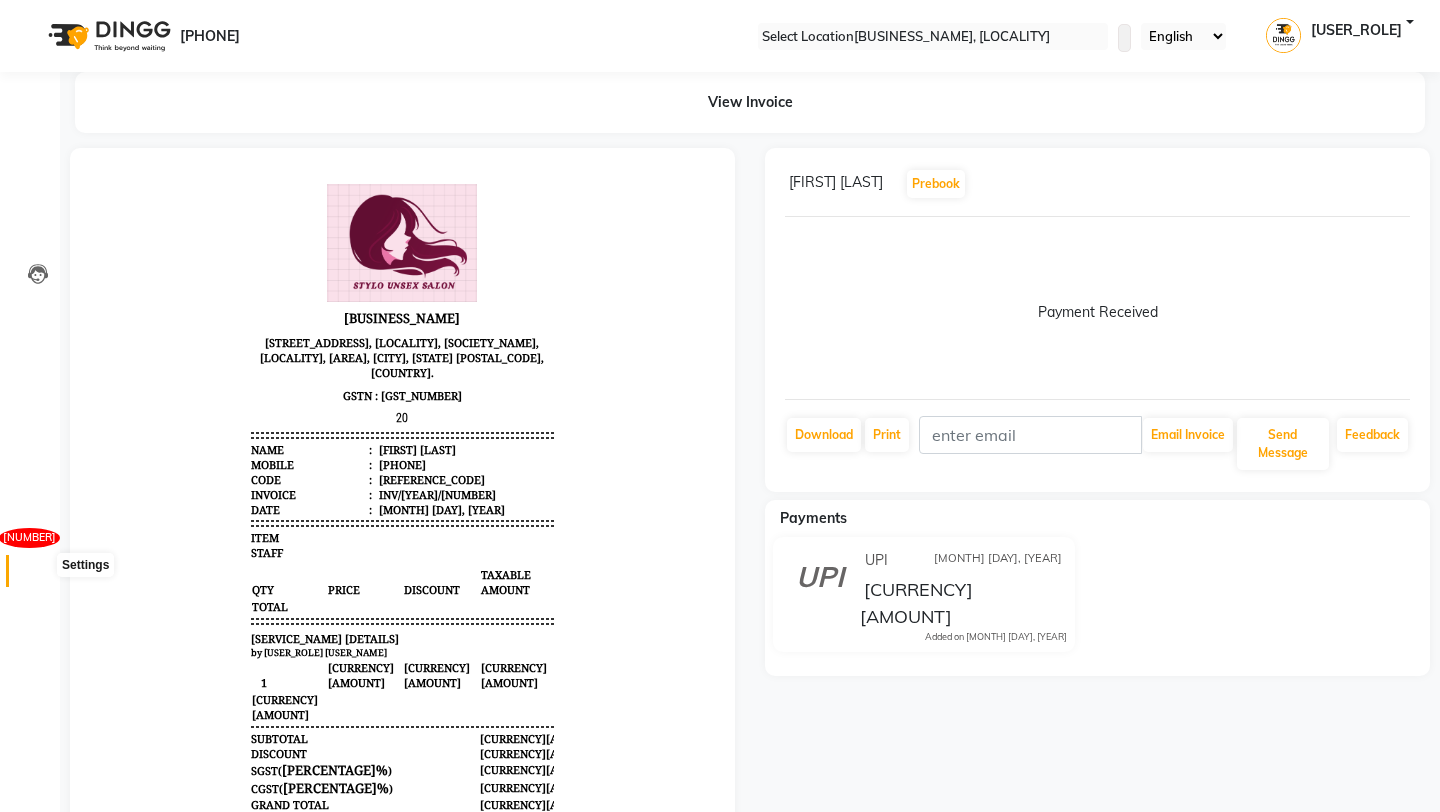 click at bounding box center (37, 576) 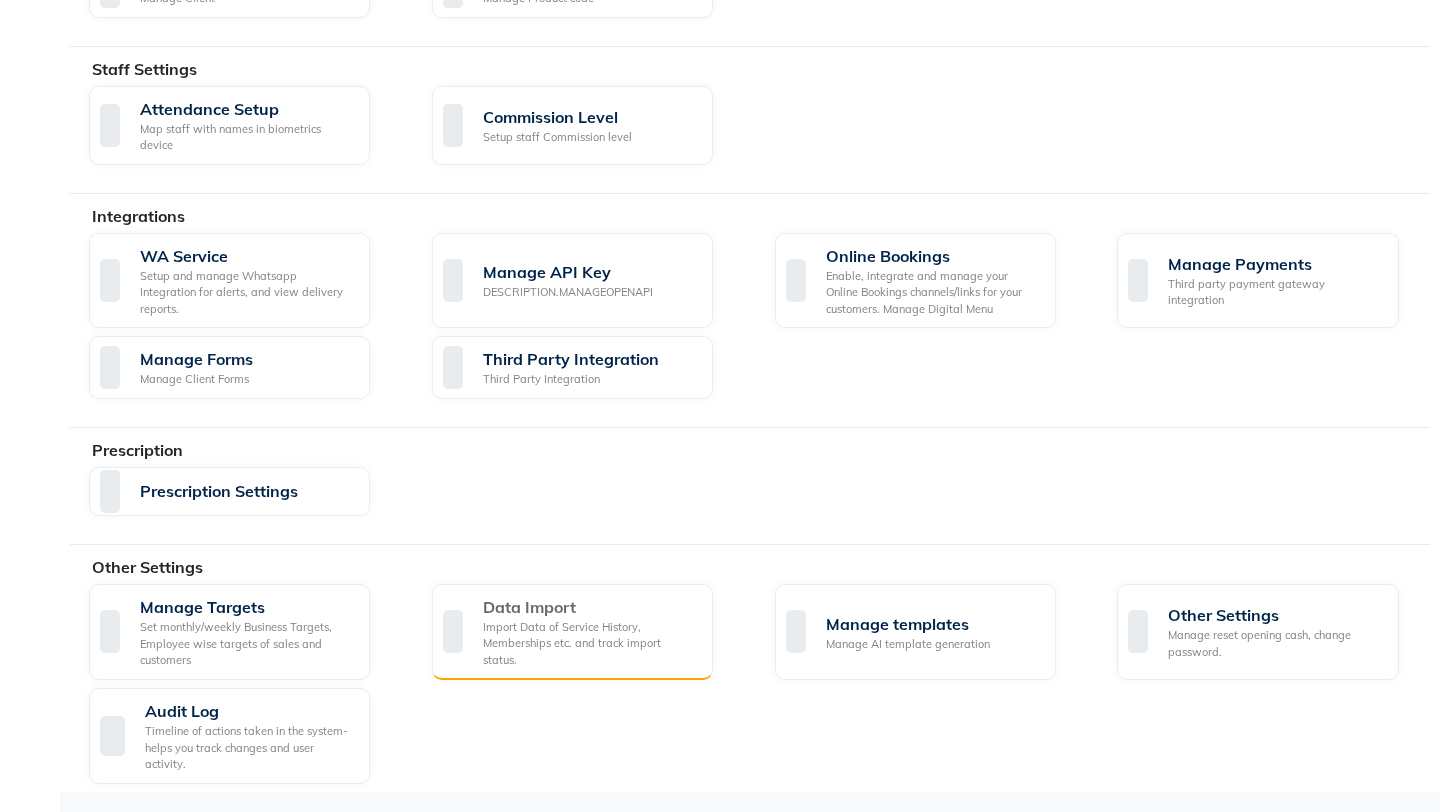 scroll, scrollTop: 1064, scrollLeft: 0, axis: vertical 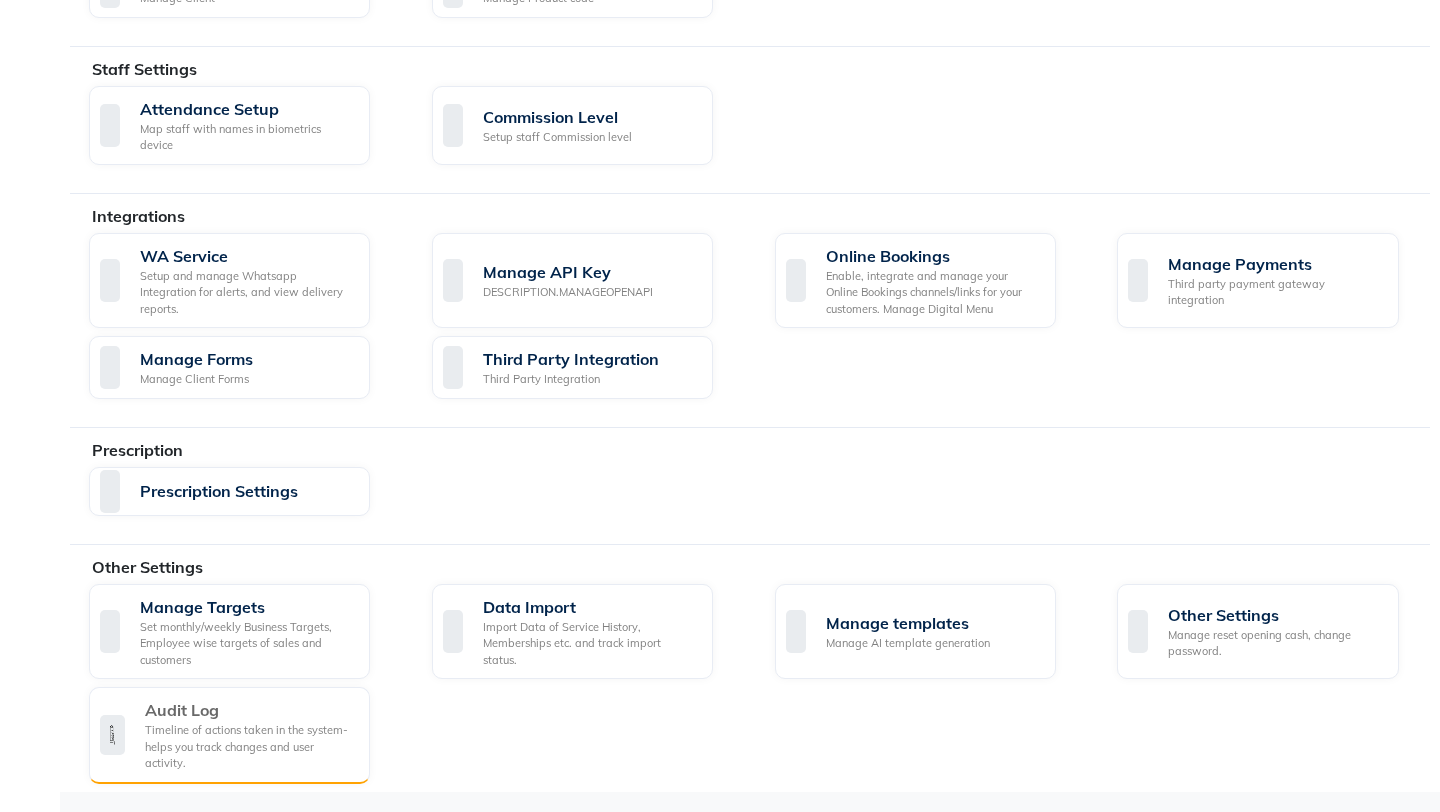 click on "Audit Log Timeline of actions taken in the system- helps you track changes and user activity." at bounding box center (229, 735) 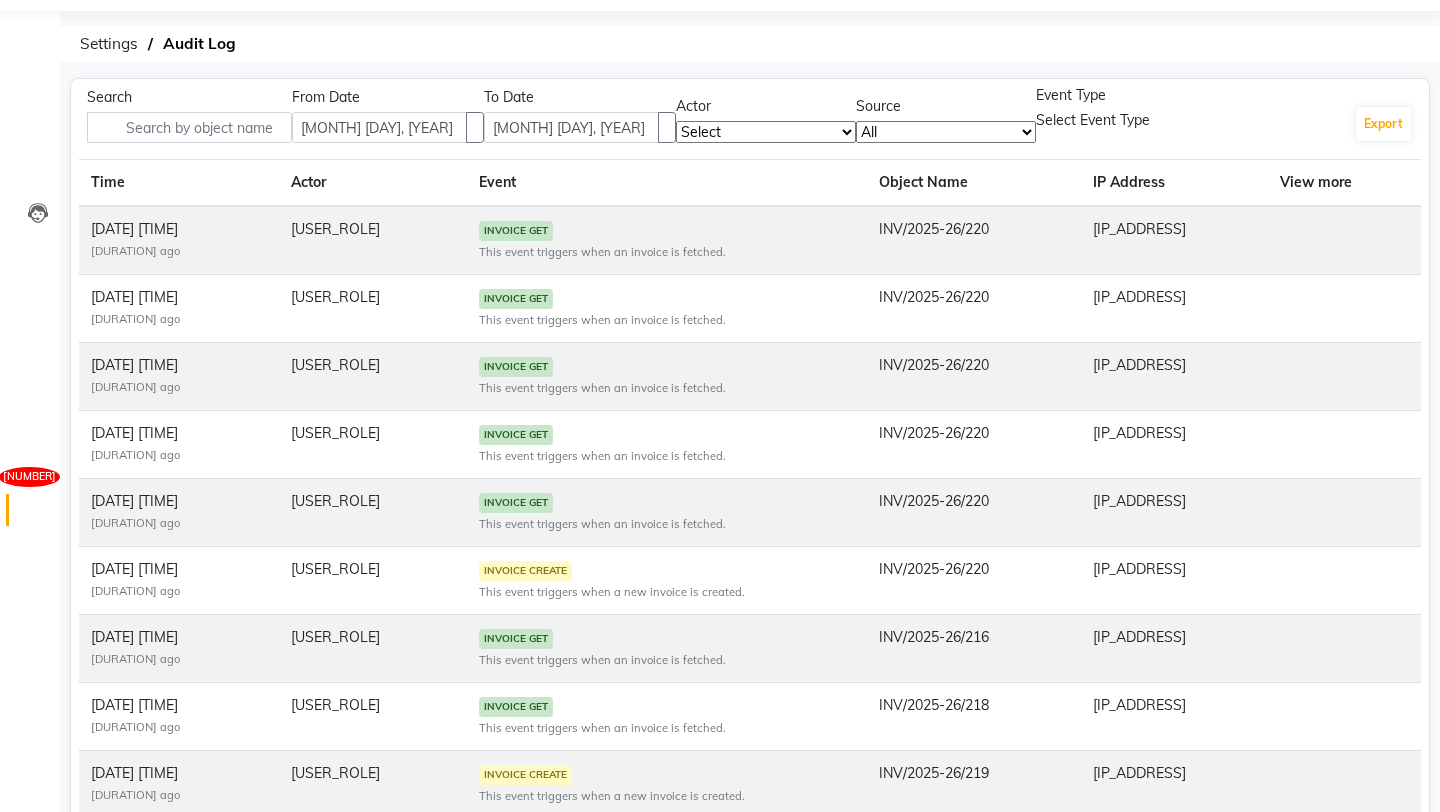 scroll, scrollTop: 0, scrollLeft: 0, axis: both 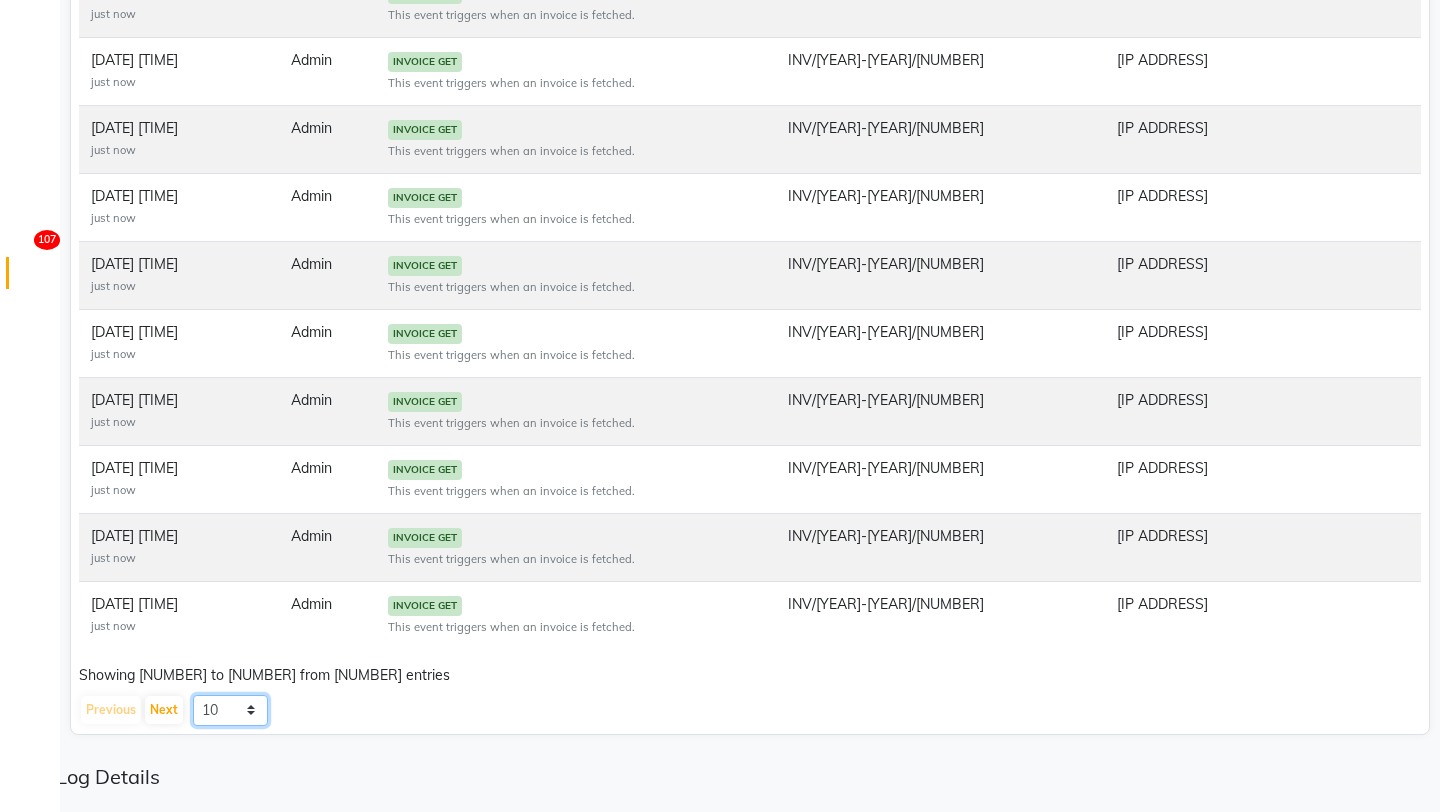 click on "10 20 50 100" at bounding box center (230, 710) 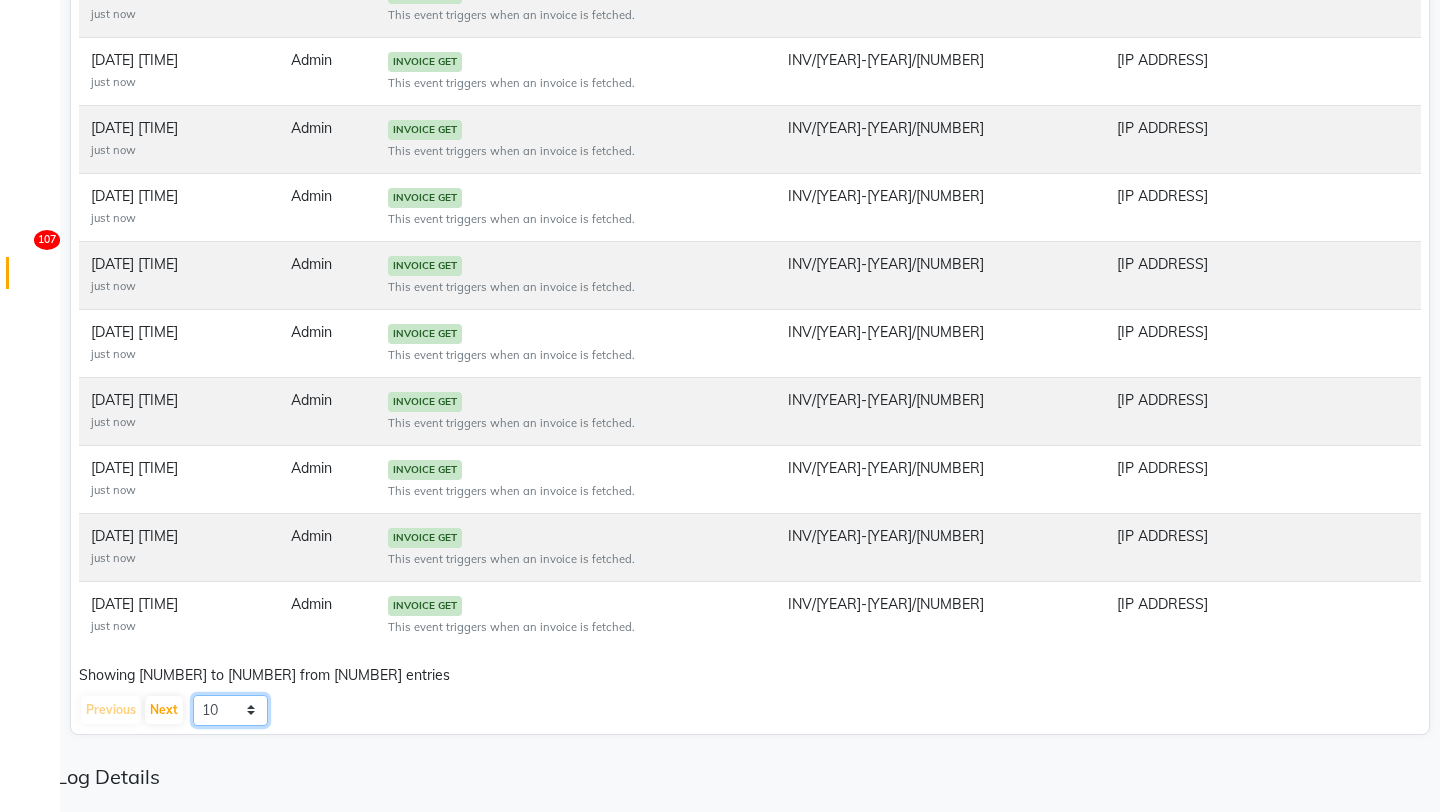 select on "100" 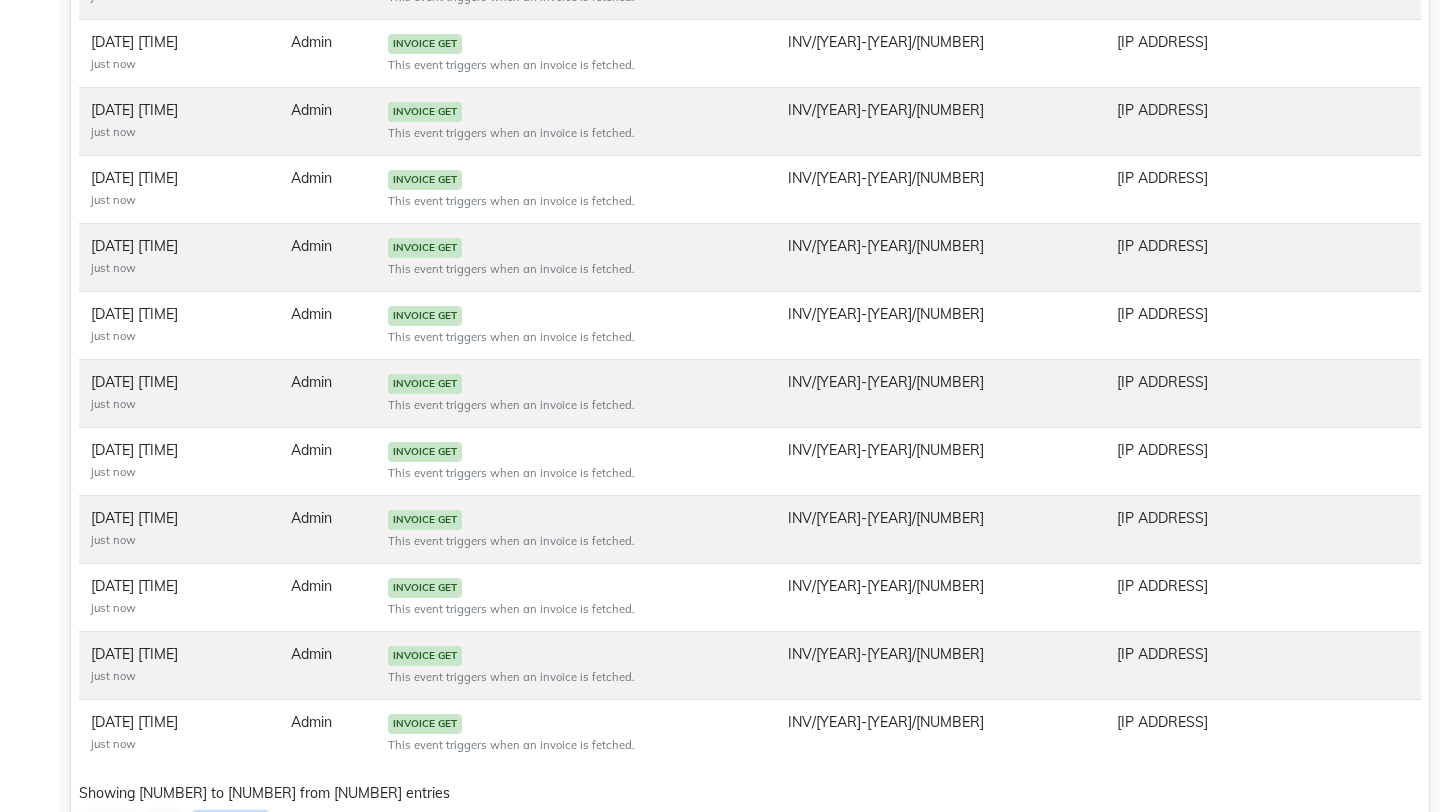 scroll, scrollTop: 6418, scrollLeft: 0, axis: vertical 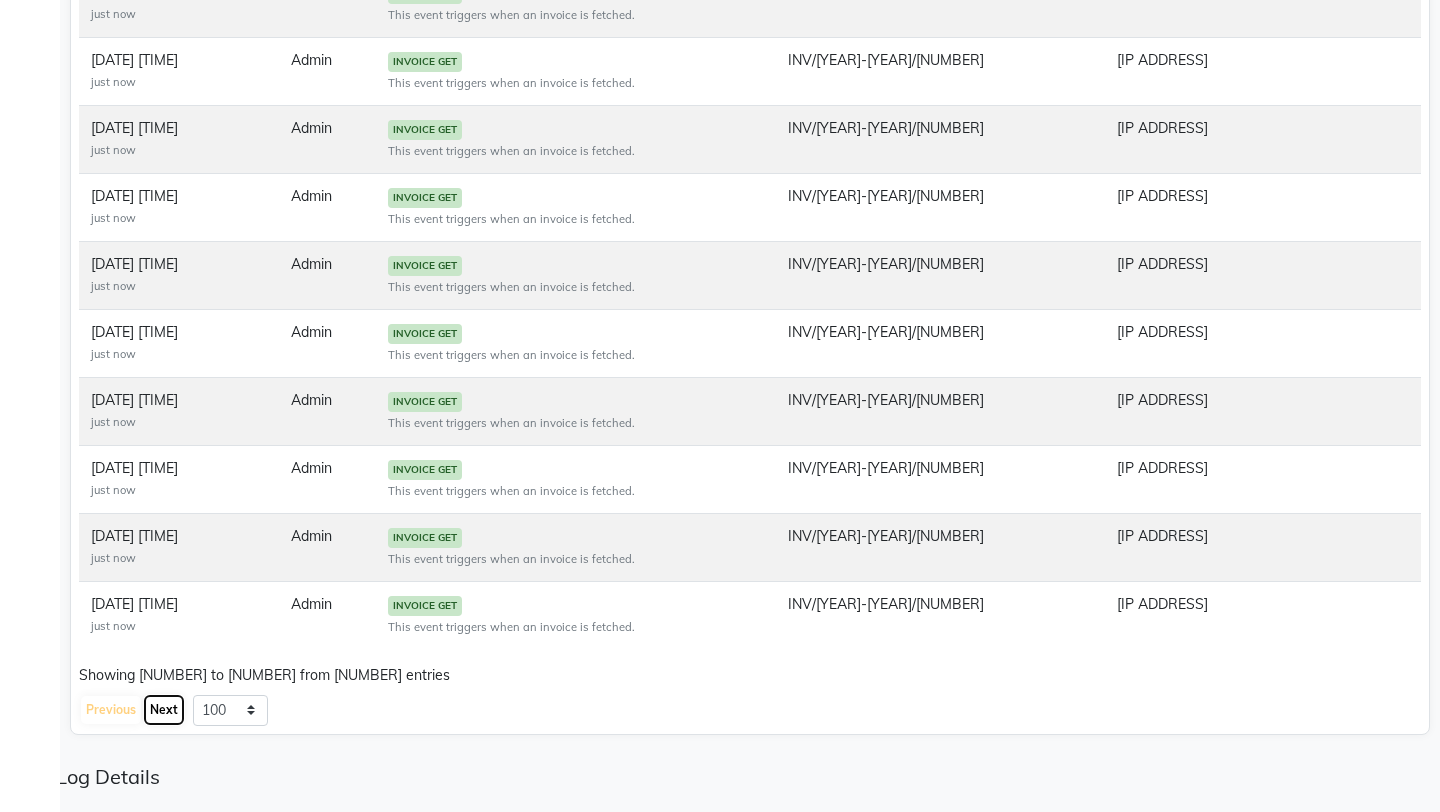 click on "Next" at bounding box center (164, 710) 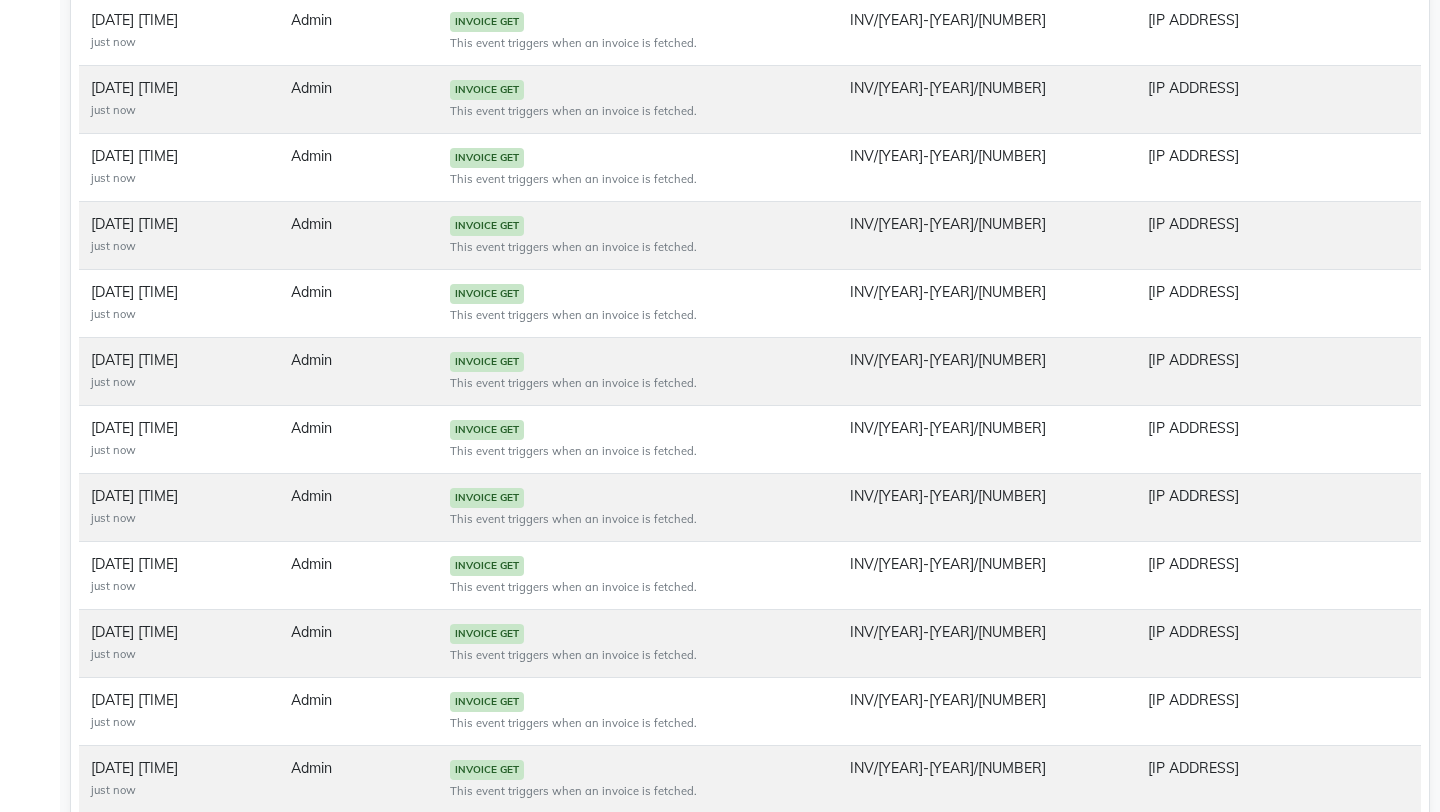 scroll, scrollTop: 864, scrollLeft: 0, axis: vertical 